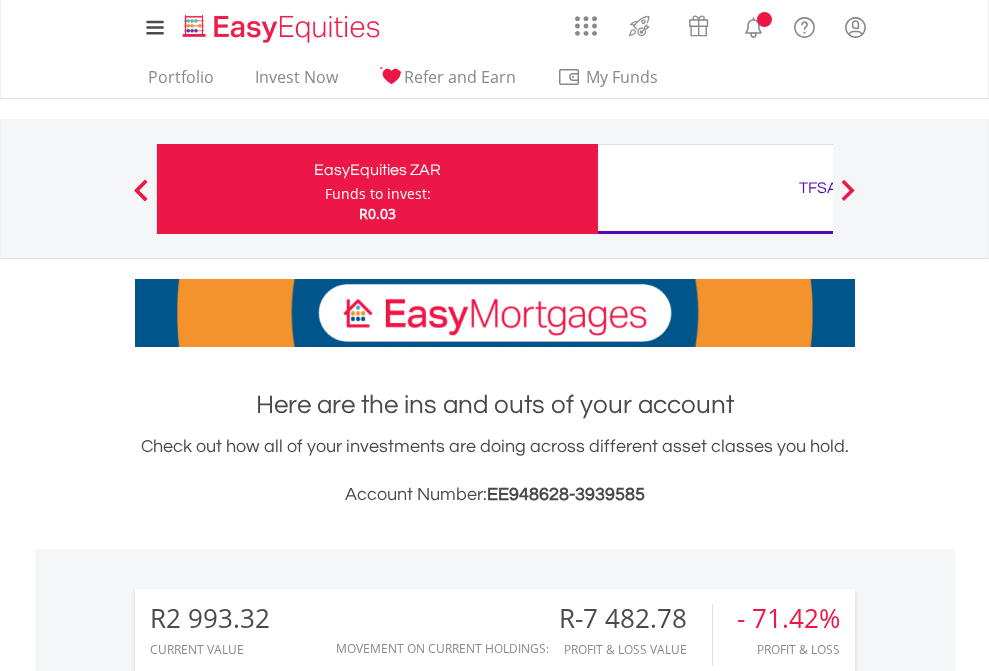 scroll, scrollTop: 0, scrollLeft: 0, axis: both 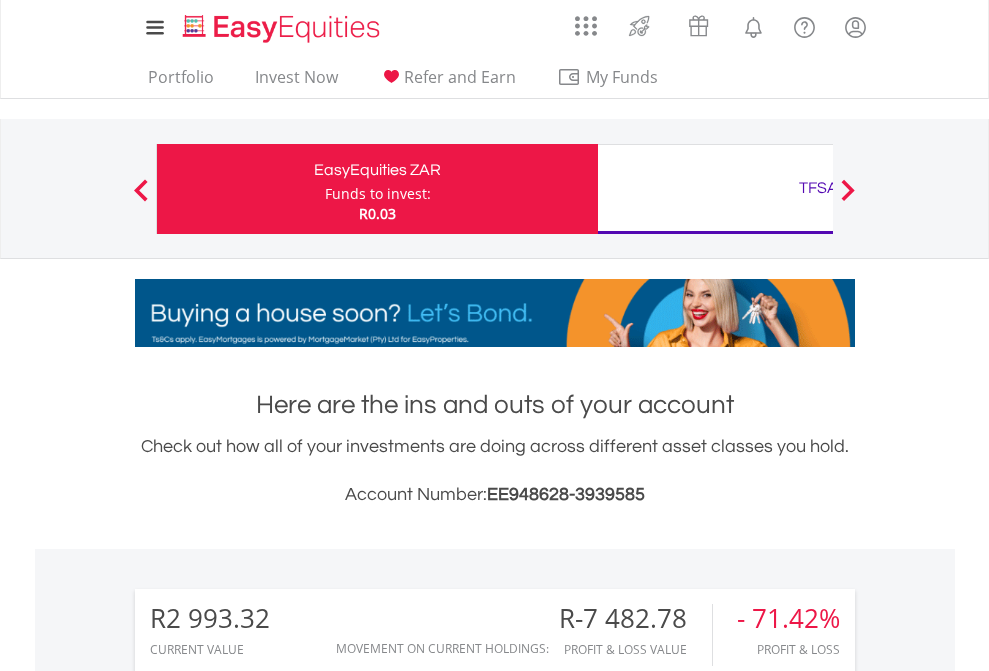 click on "Funds to invest:" at bounding box center (378, 194) 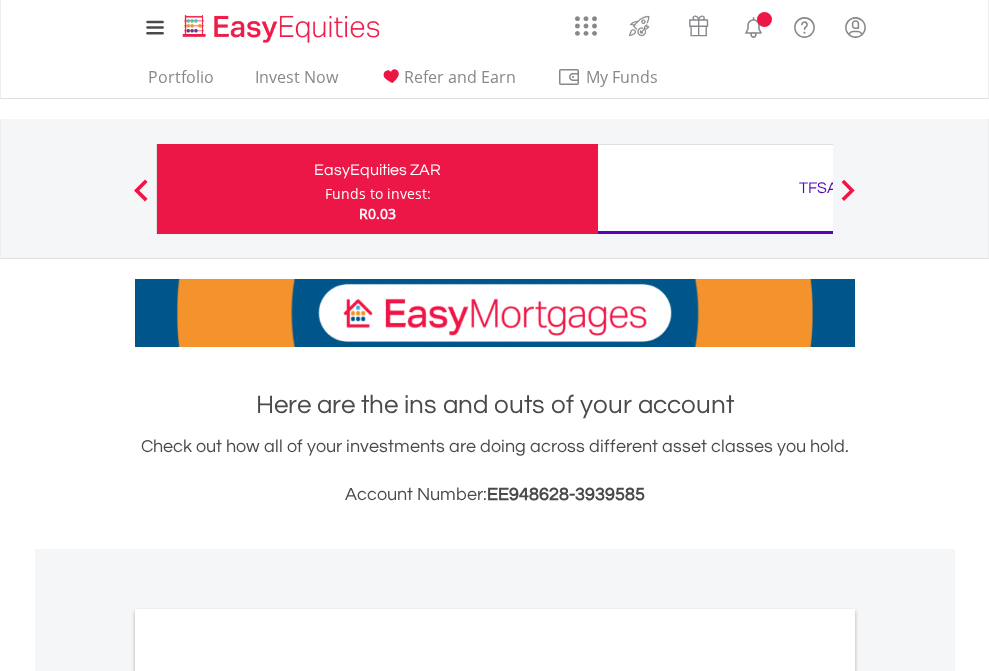 scroll, scrollTop: 0, scrollLeft: 0, axis: both 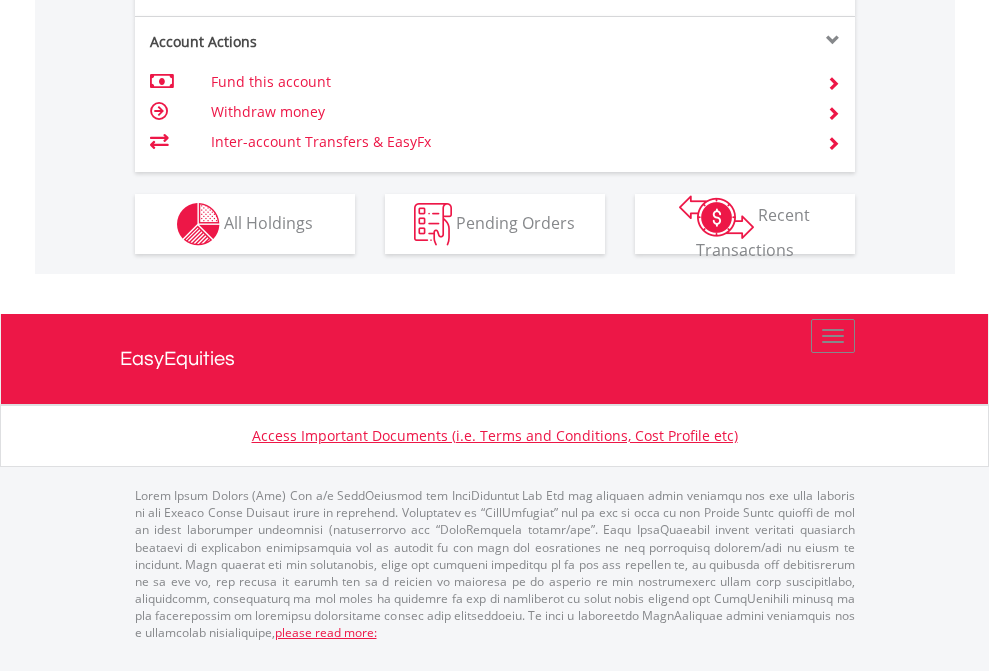 click on "Investment types" at bounding box center [706, -337] 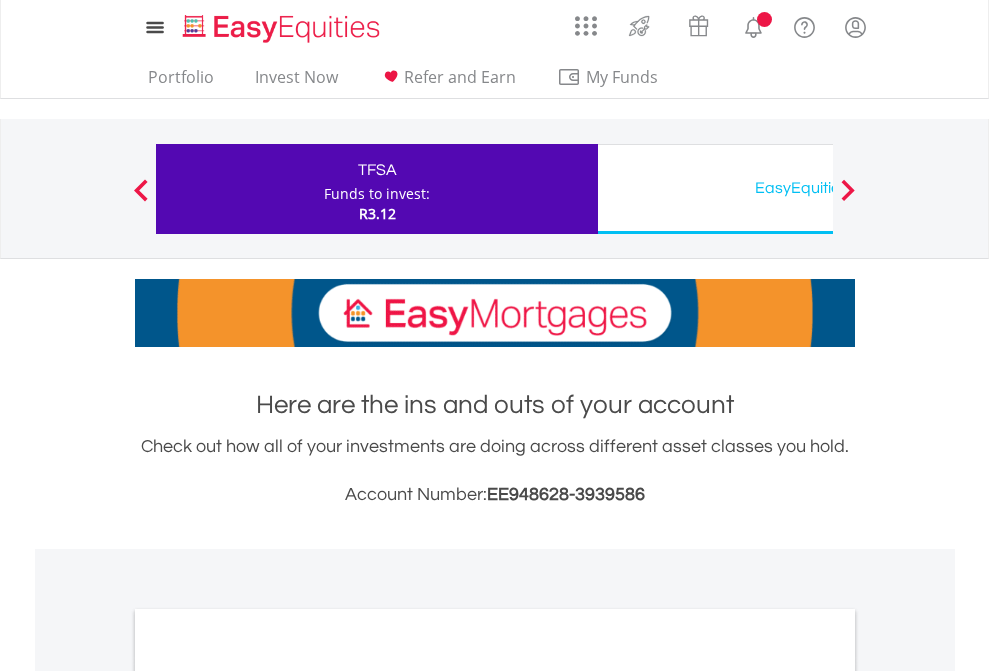 scroll, scrollTop: 0, scrollLeft: 0, axis: both 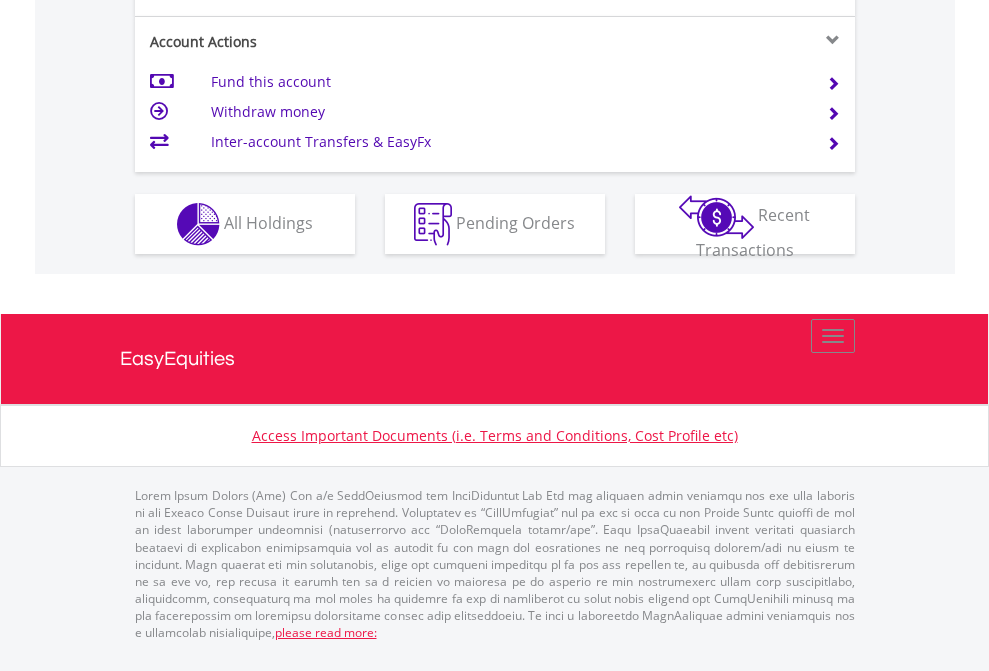 click on "Investment types" at bounding box center (706, -337) 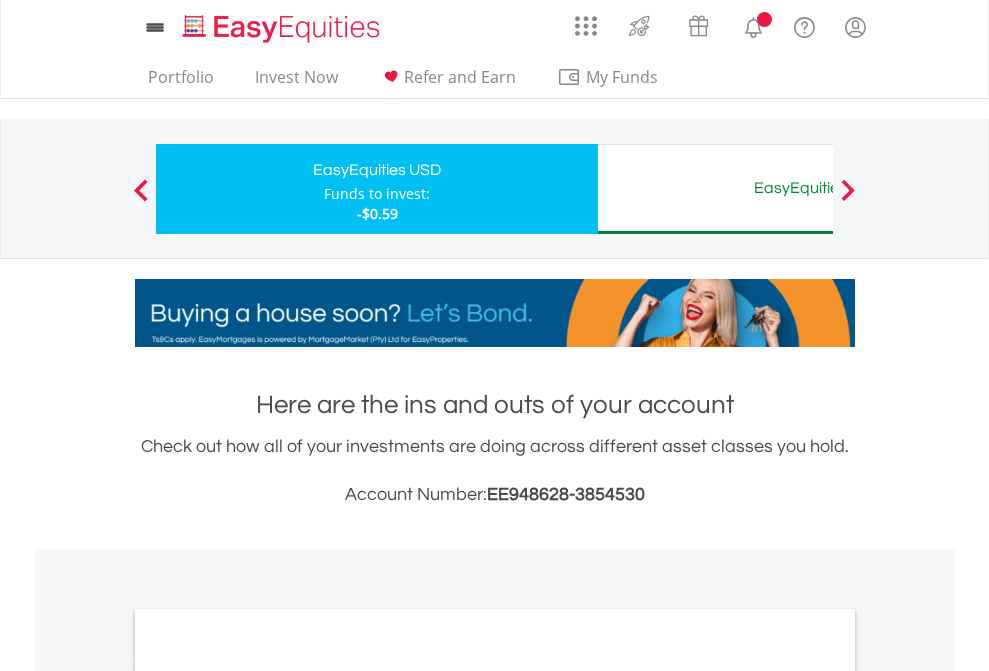 scroll, scrollTop: 0, scrollLeft: 0, axis: both 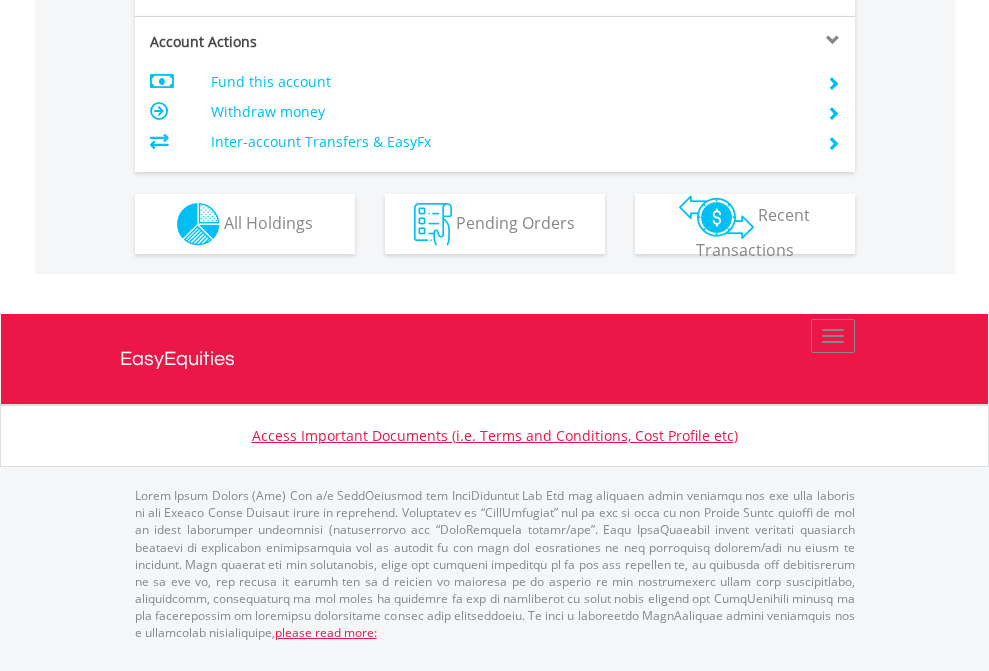 click on "Investment types" at bounding box center [706, -337] 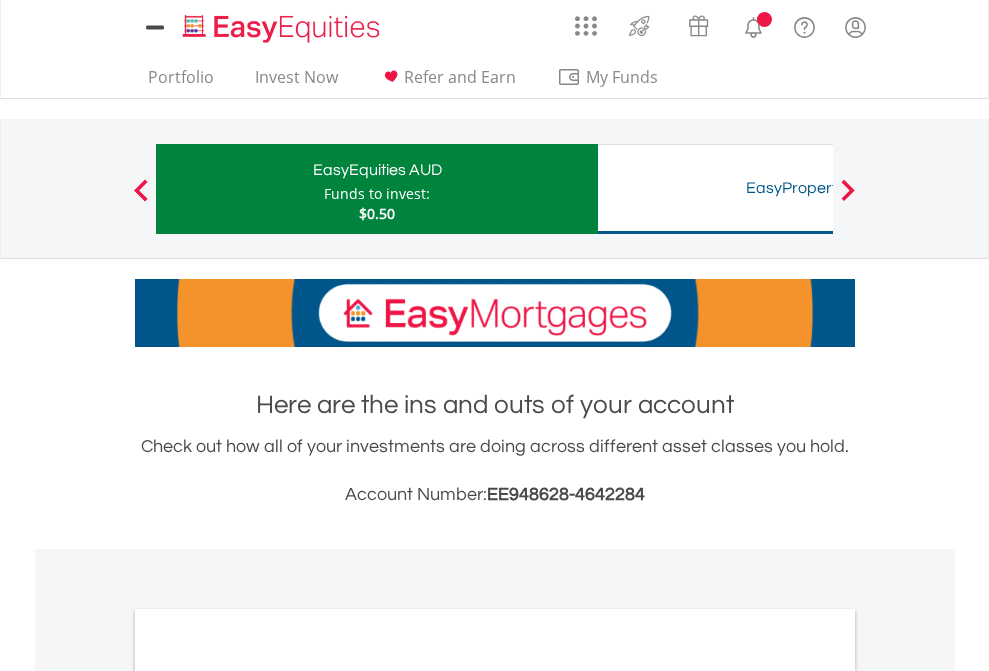 scroll, scrollTop: 0, scrollLeft: 0, axis: both 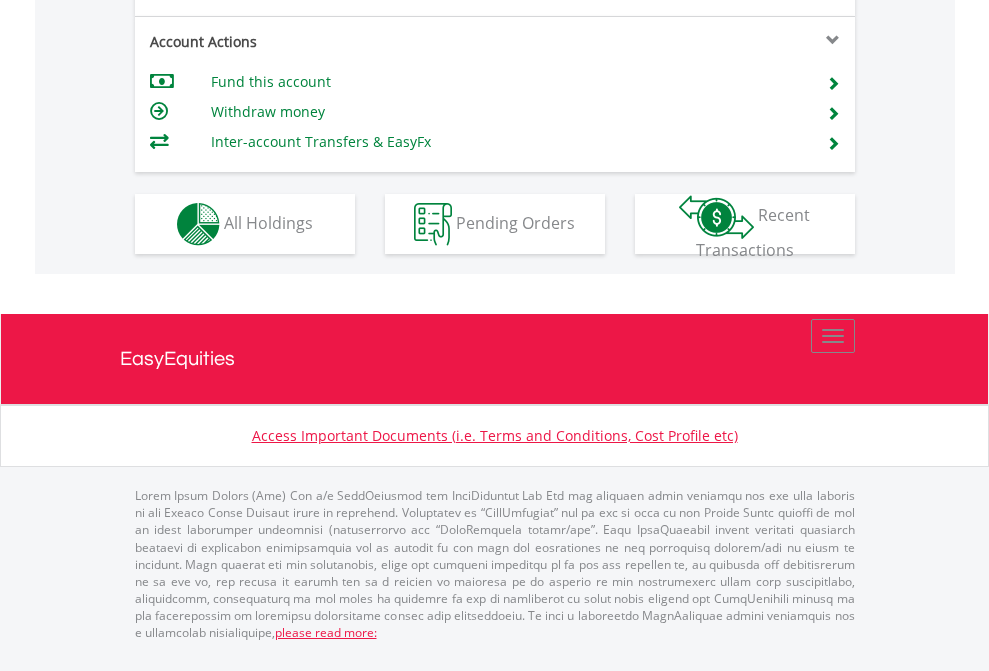 click on "Investment types" at bounding box center (706, -337) 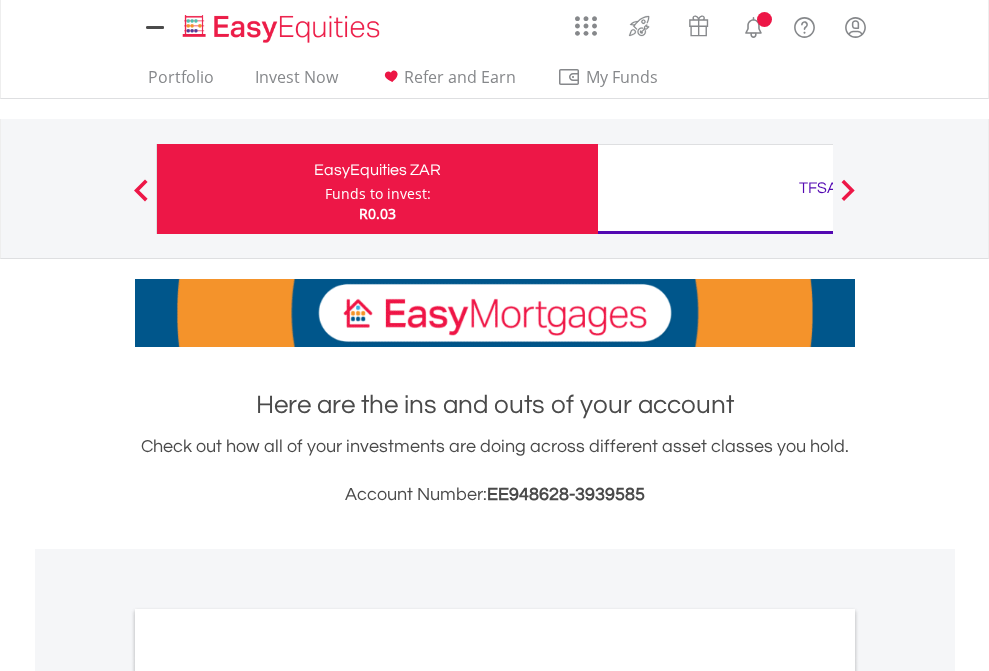 scroll, scrollTop: 0, scrollLeft: 0, axis: both 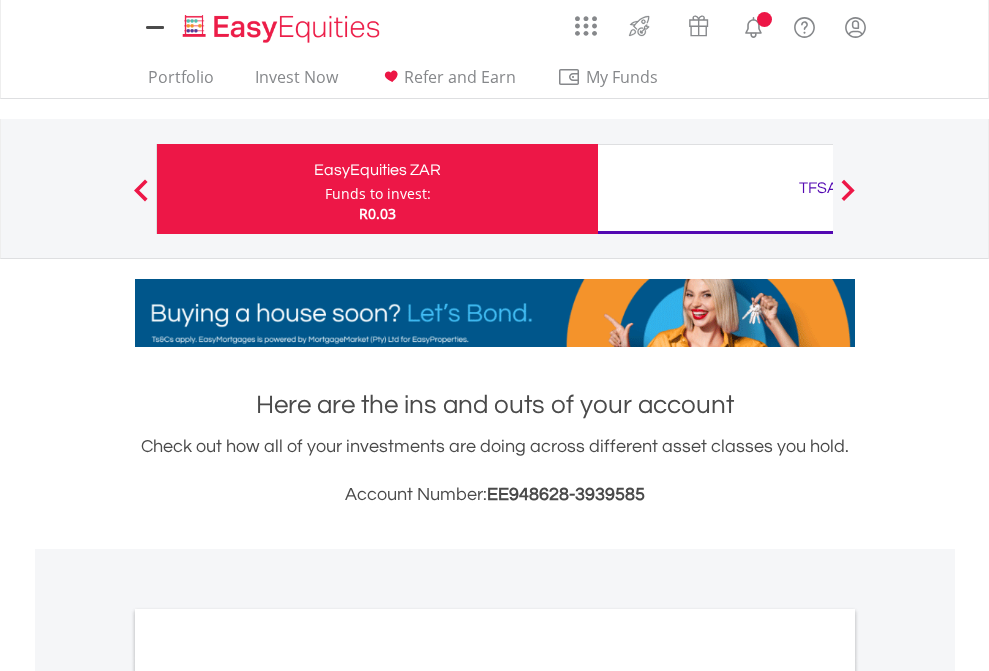 click on "All Holdings" at bounding box center (268, 1096) 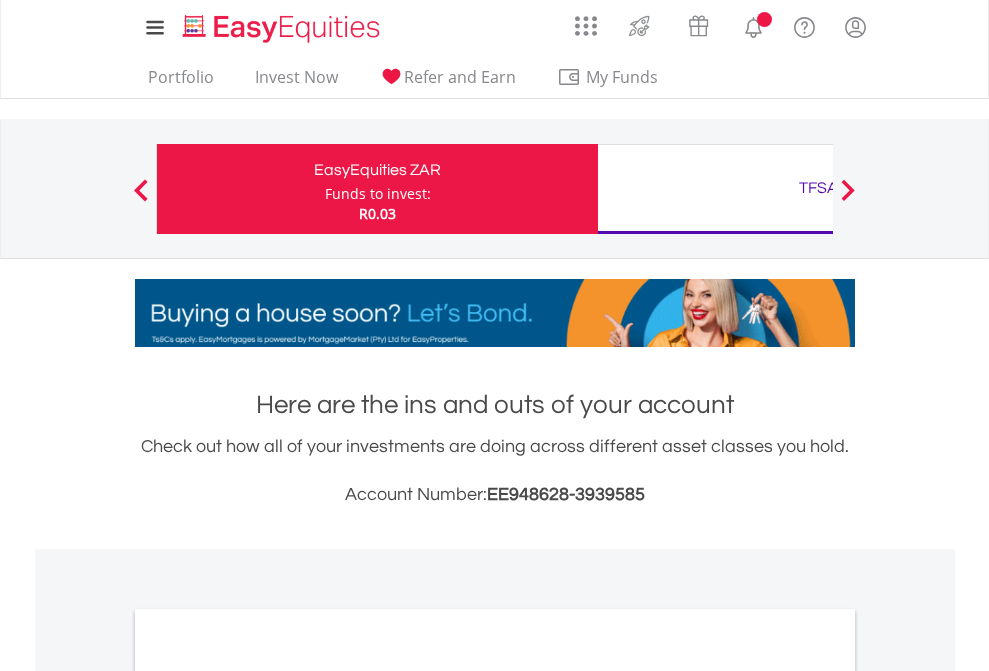 scroll, scrollTop: 1202, scrollLeft: 0, axis: vertical 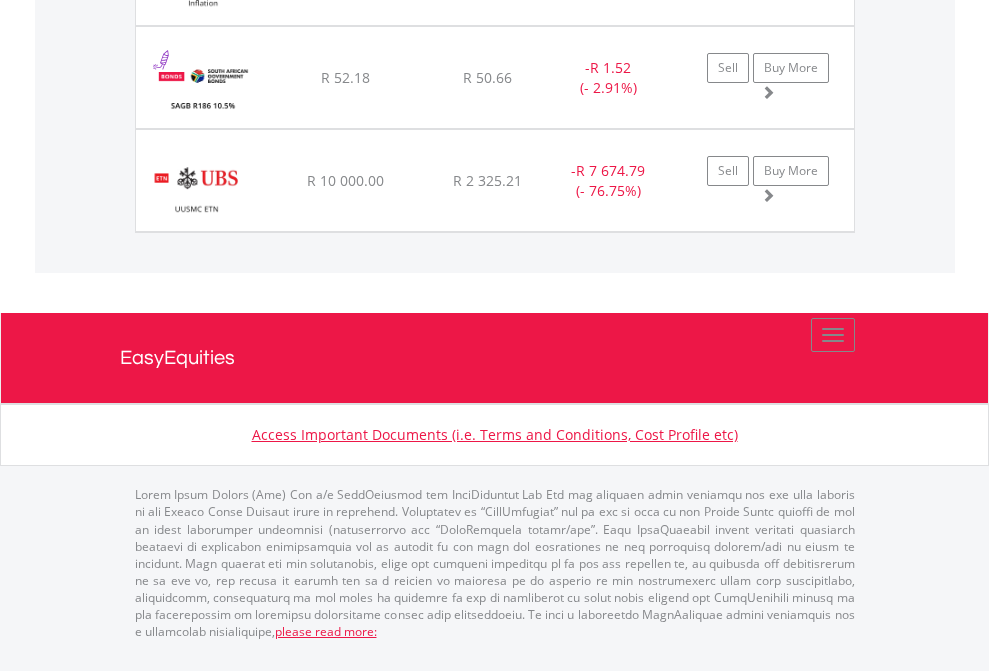 click on "TFSA" at bounding box center (818, -1768) 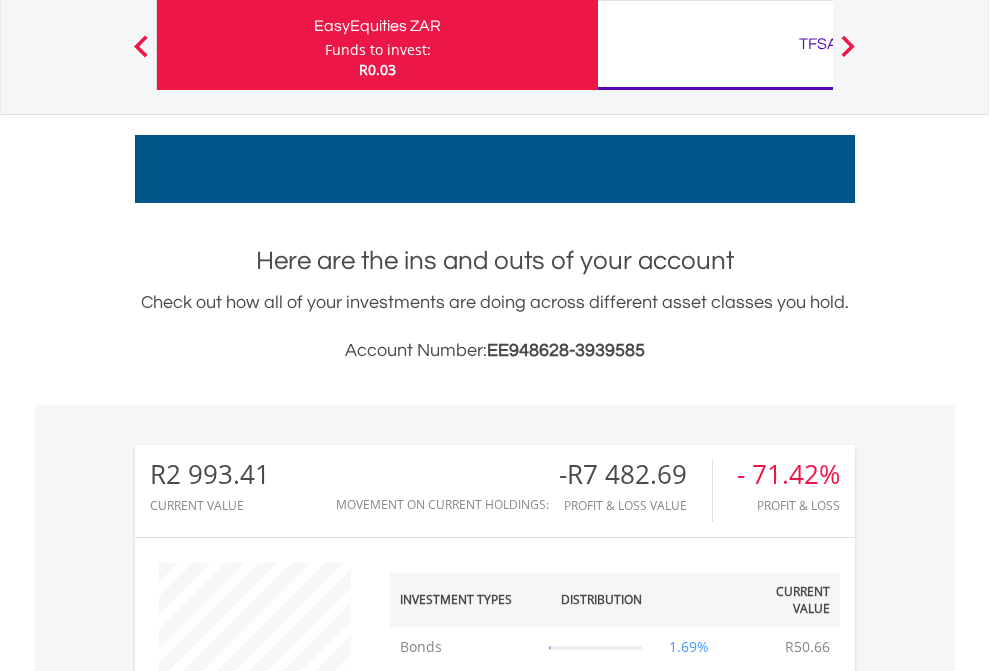 scroll, scrollTop: 999808, scrollLeft: 999687, axis: both 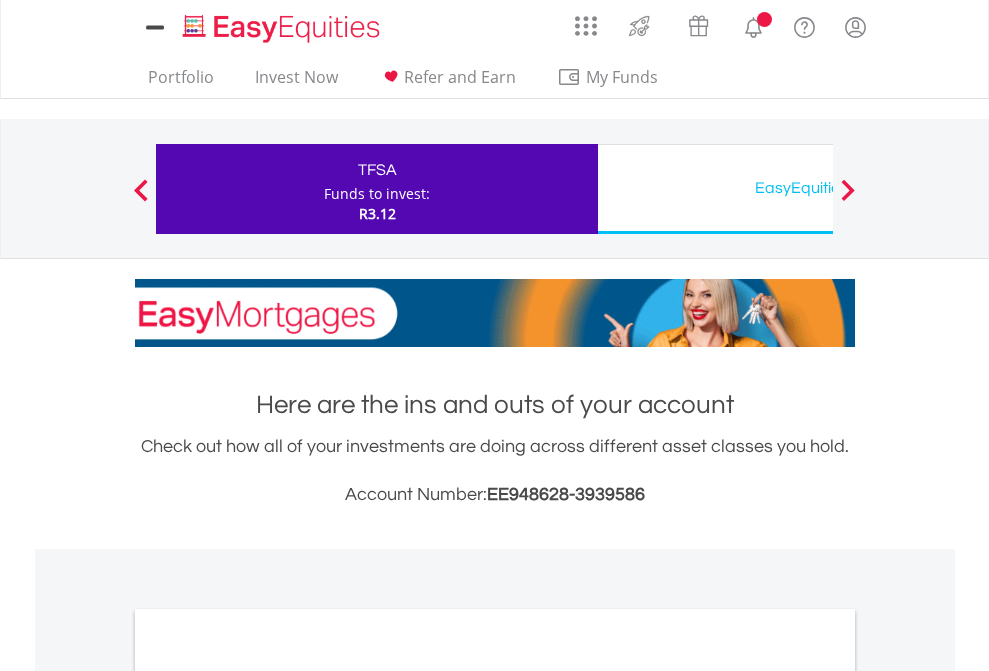 click on "All Holdings" at bounding box center (268, 1096) 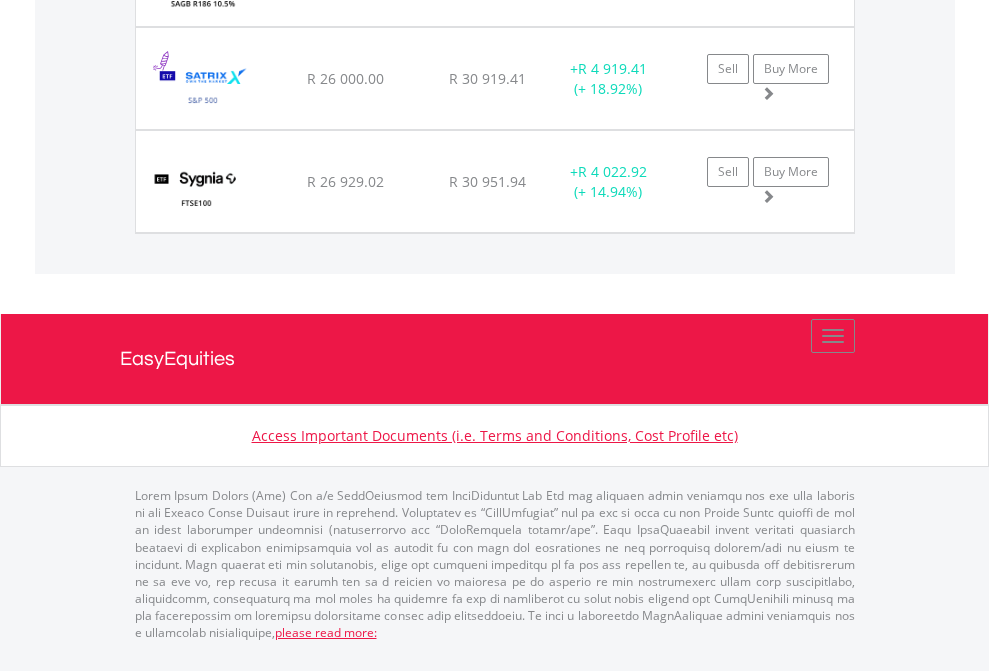 click on "EasyEquities USD" at bounding box center [818, -1277] 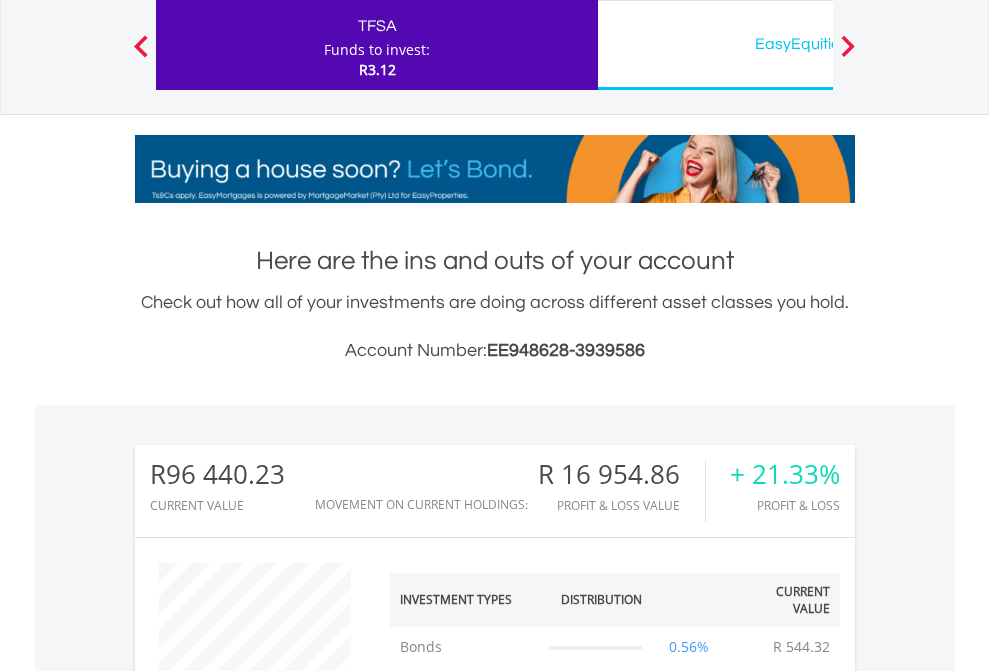 scroll, scrollTop: 999808, scrollLeft: 999687, axis: both 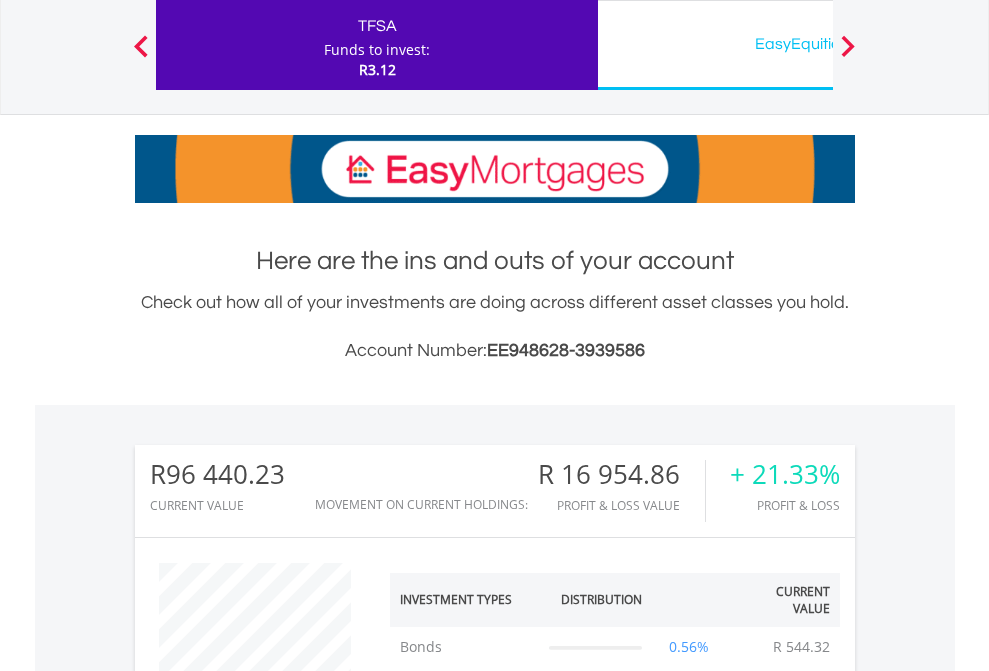 click on "All Holdings" at bounding box center (268, 1362) 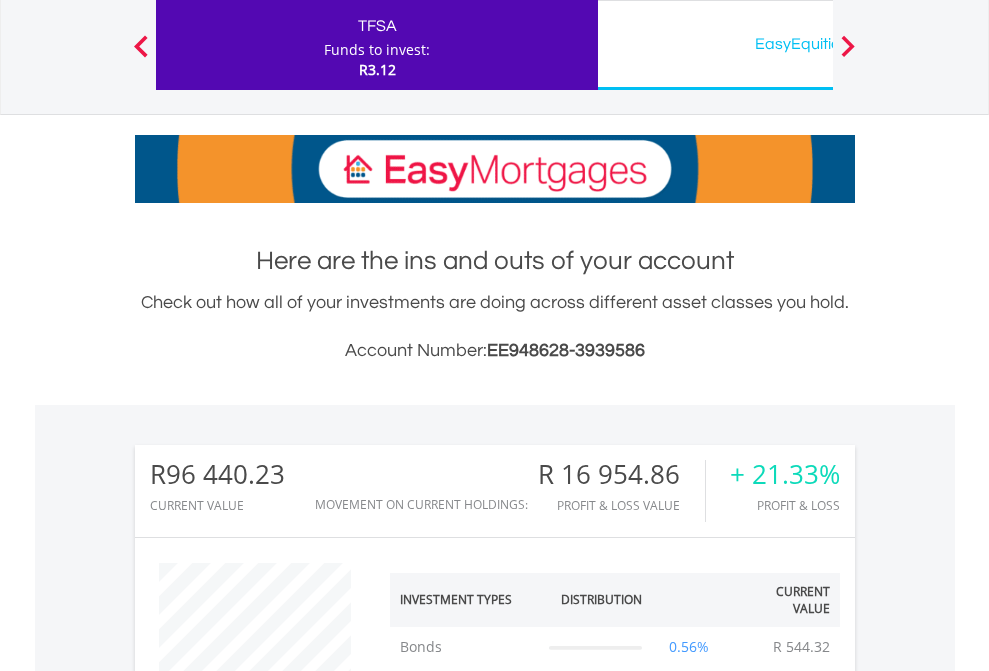 scroll, scrollTop: 1533, scrollLeft: 0, axis: vertical 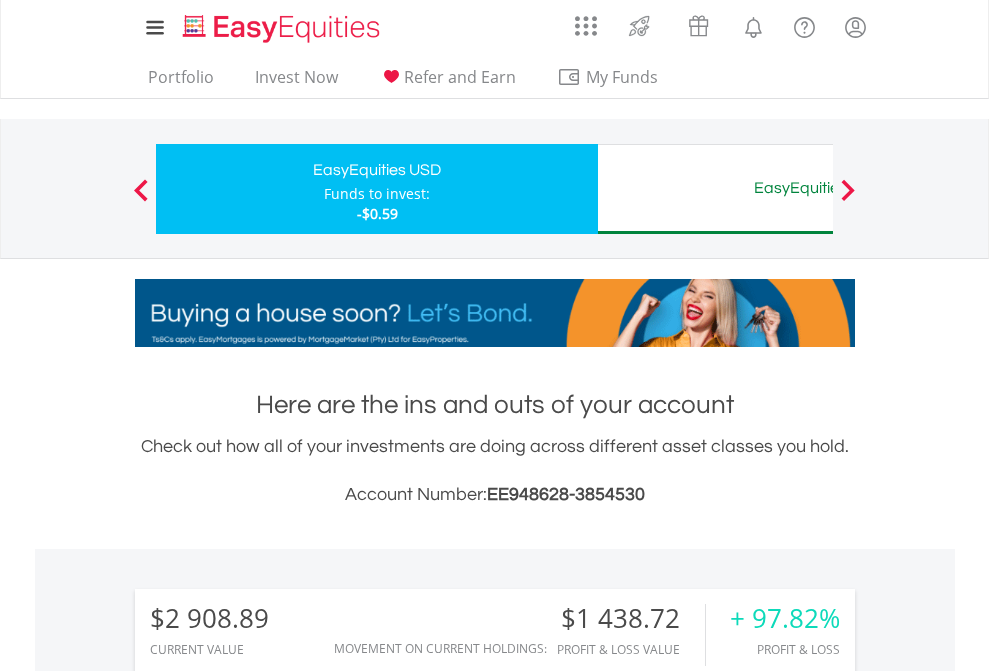 click on "EasyEquities AUD" at bounding box center (818, 188) 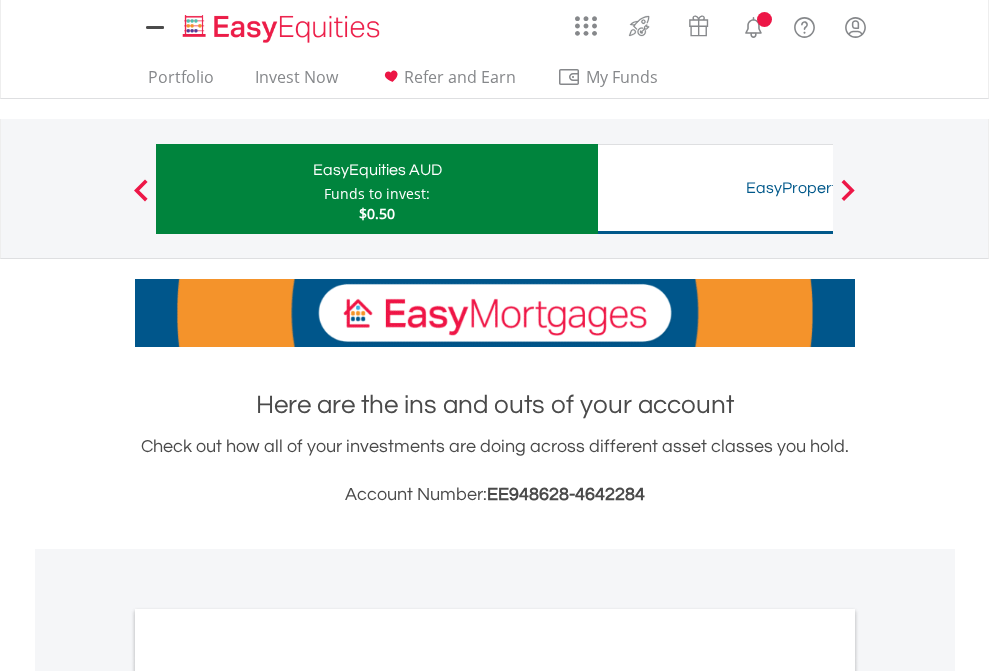 scroll, scrollTop: 0, scrollLeft: 0, axis: both 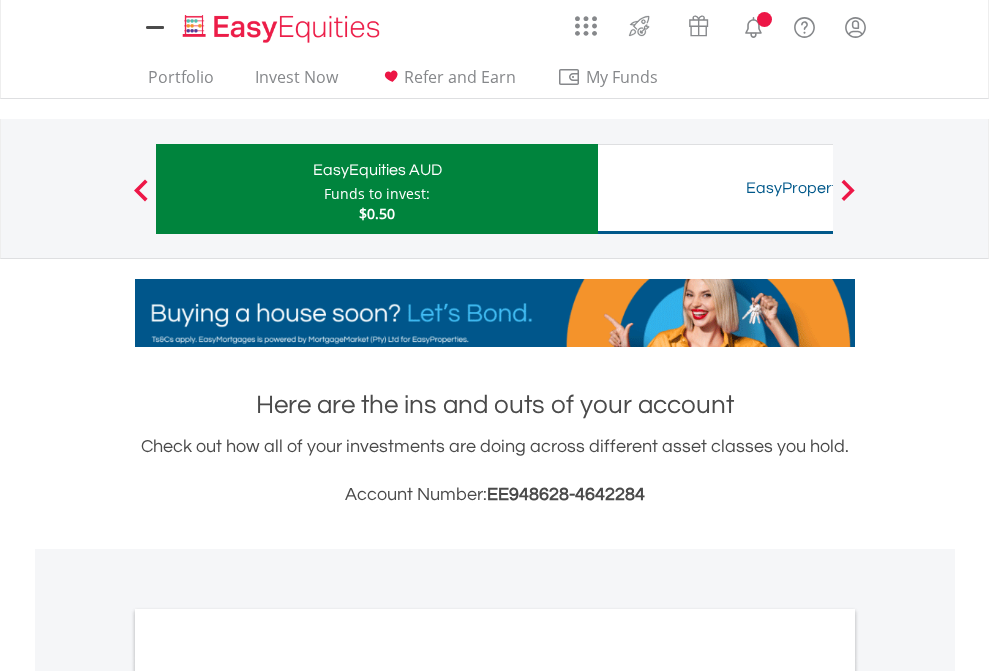 click on "All Holdings" at bounding box center [268, 1096] 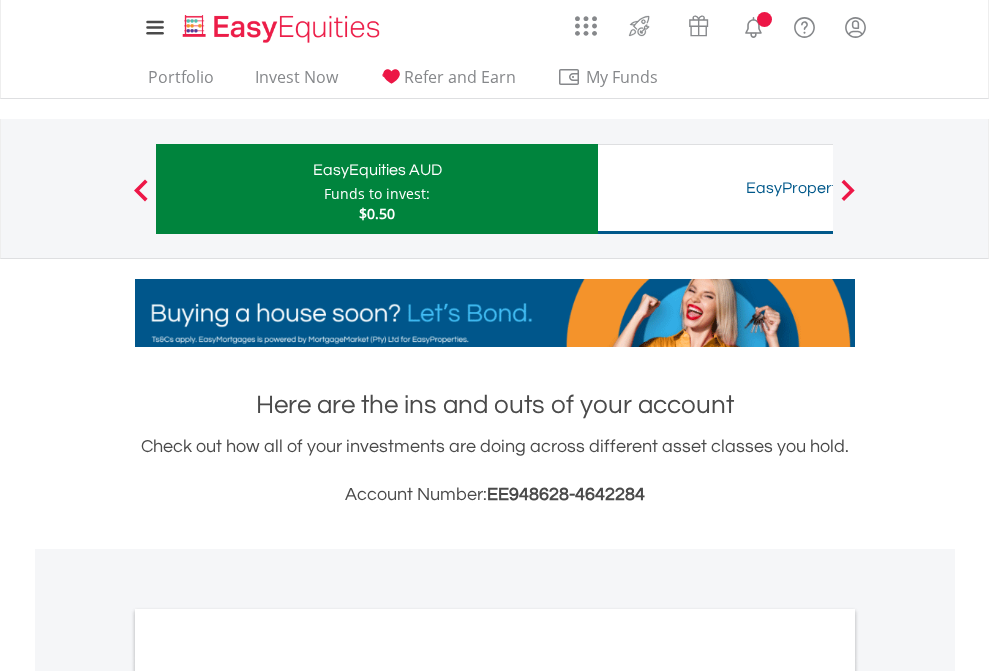 scroll, scrollTop: 1202, scrollLeft: 0, axis: vertical 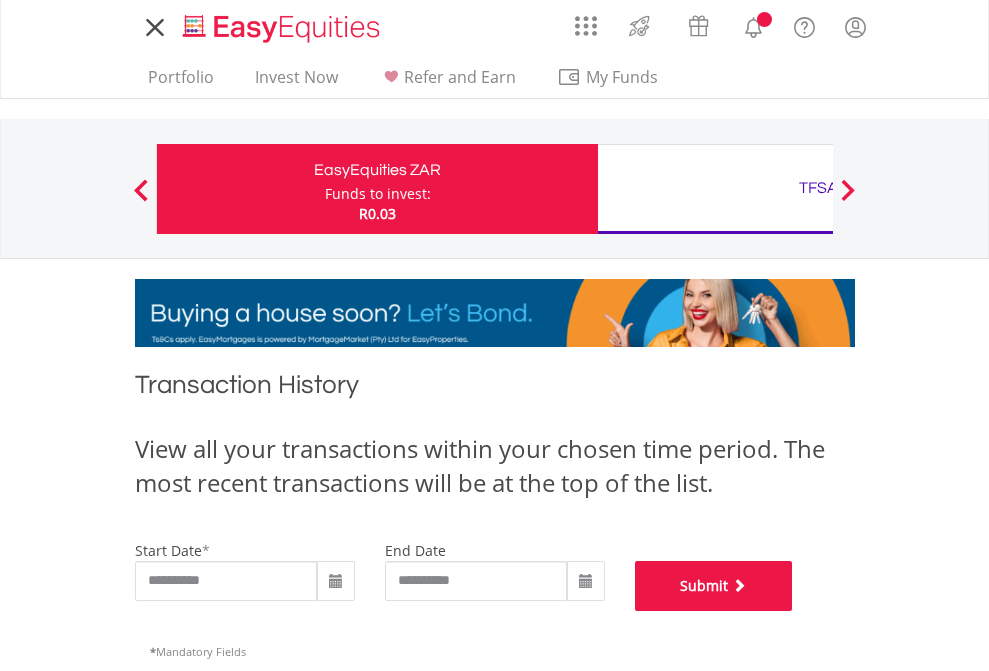 click on "Submit" at bounding box center [714, 586] 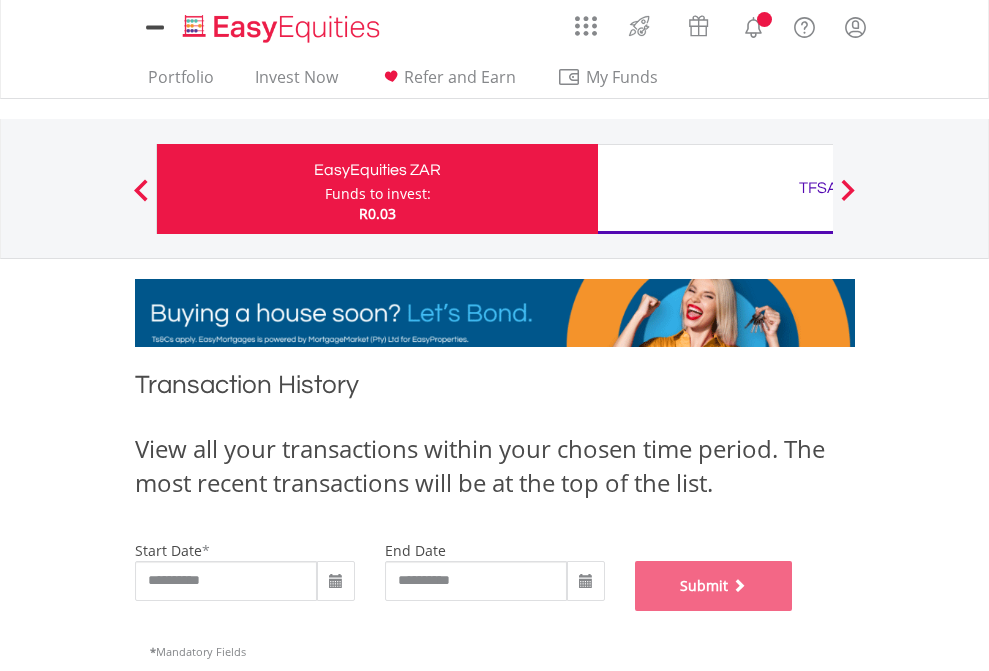 scroll, scrollTop: 811, scrollLeft: 0, axis: vertical 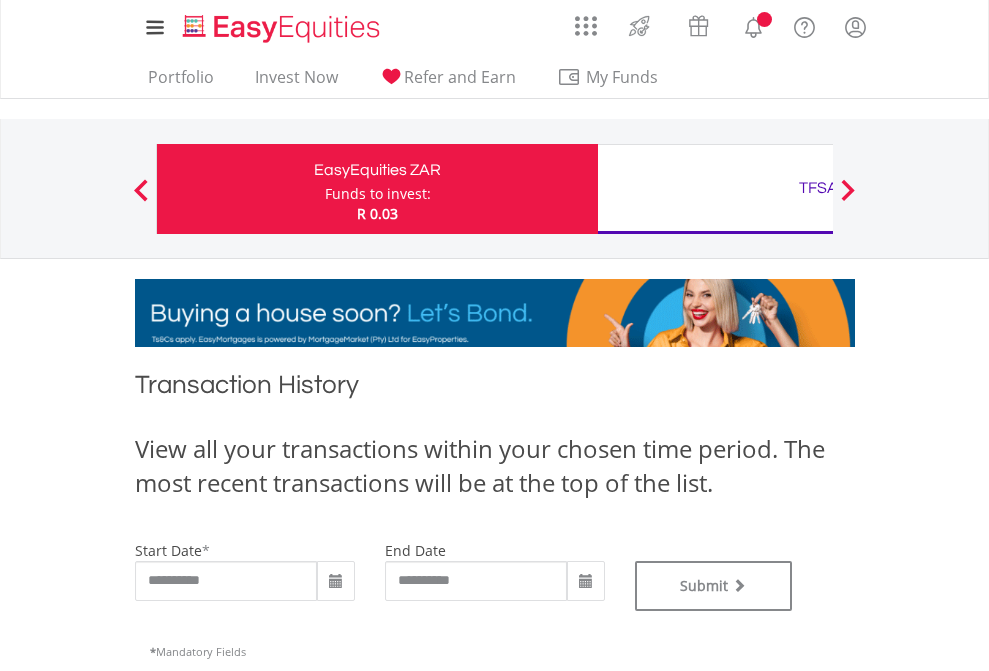 click on "TFSA" at bounding box center [818, 188] 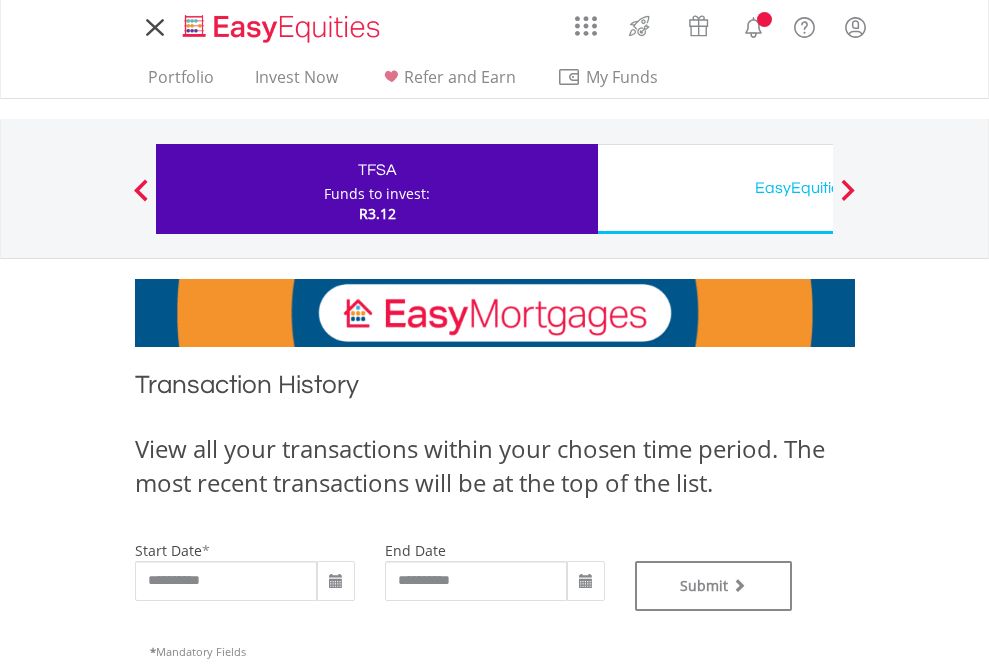 scroll, scrollTop: 0, scrollLeft: 0, axis: both 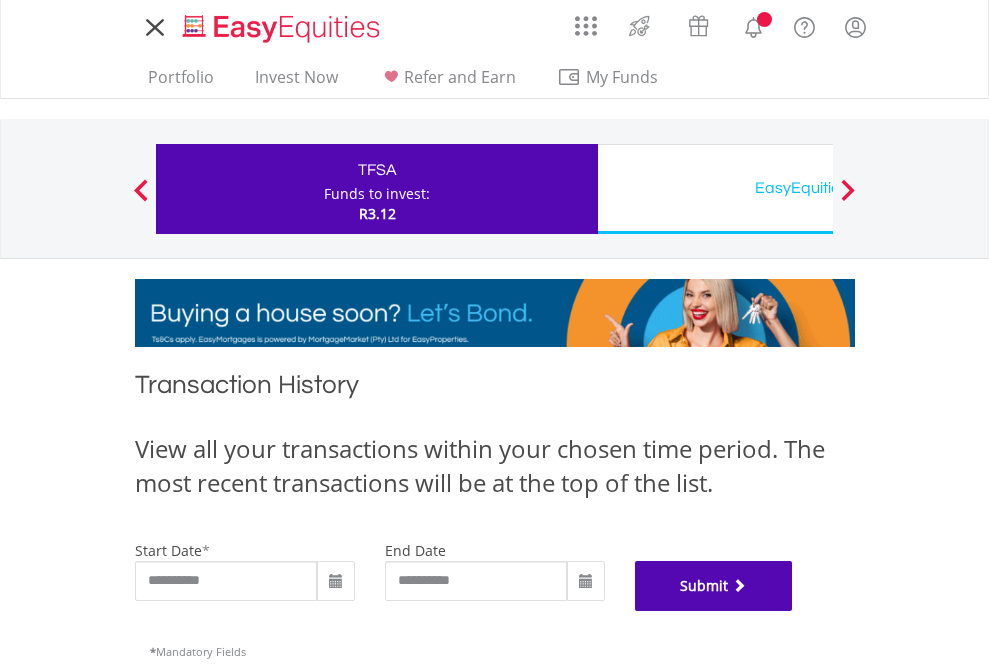 click on "Submit" at bounding box center [714, 586] 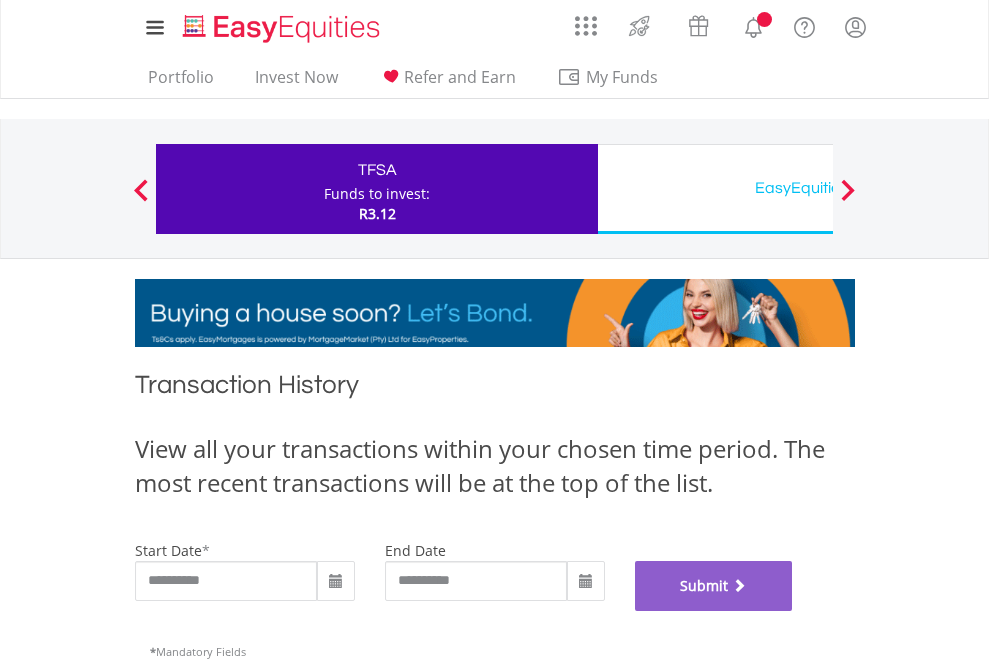 scroll, scrollTop: 811, scrollLeft: 0, axis: vertical 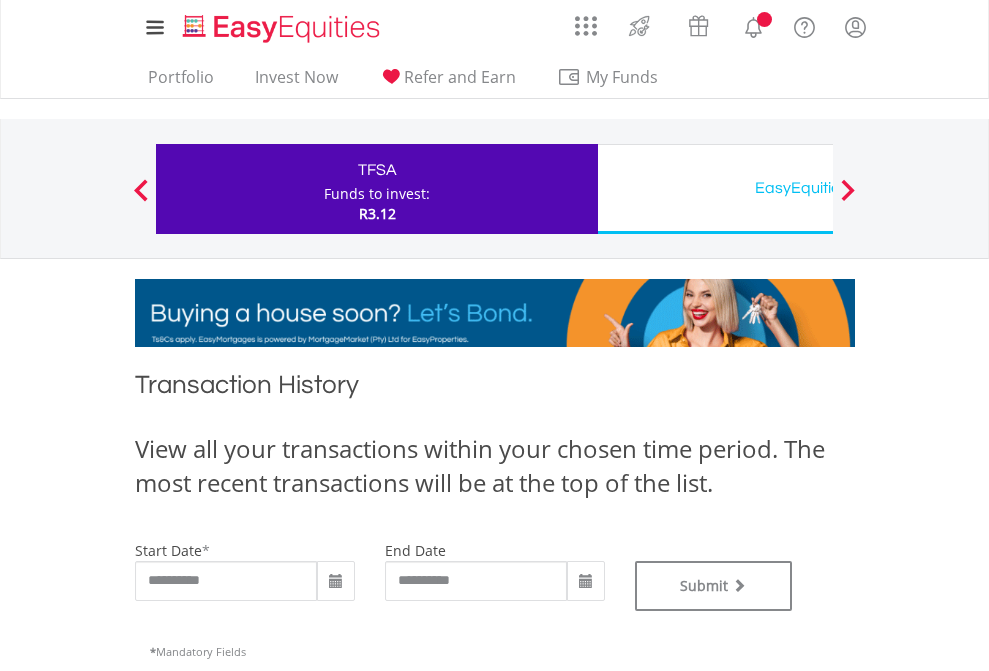 click on "EasyEquities USD" at bounding box center [818, 188] 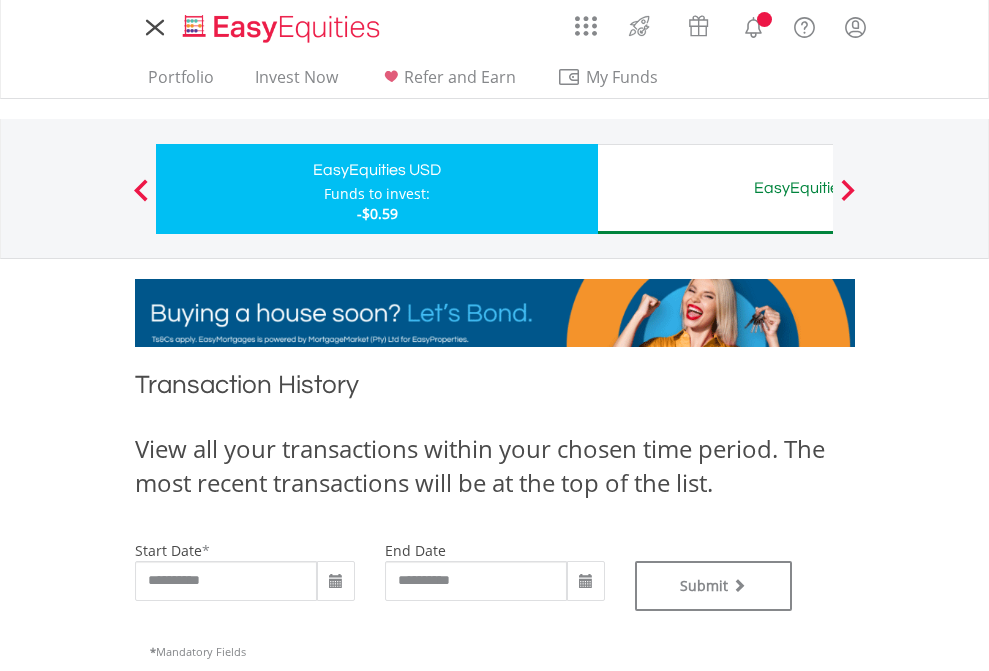scroll, scrollTop: 0, scrollLeft: 0, axis: both 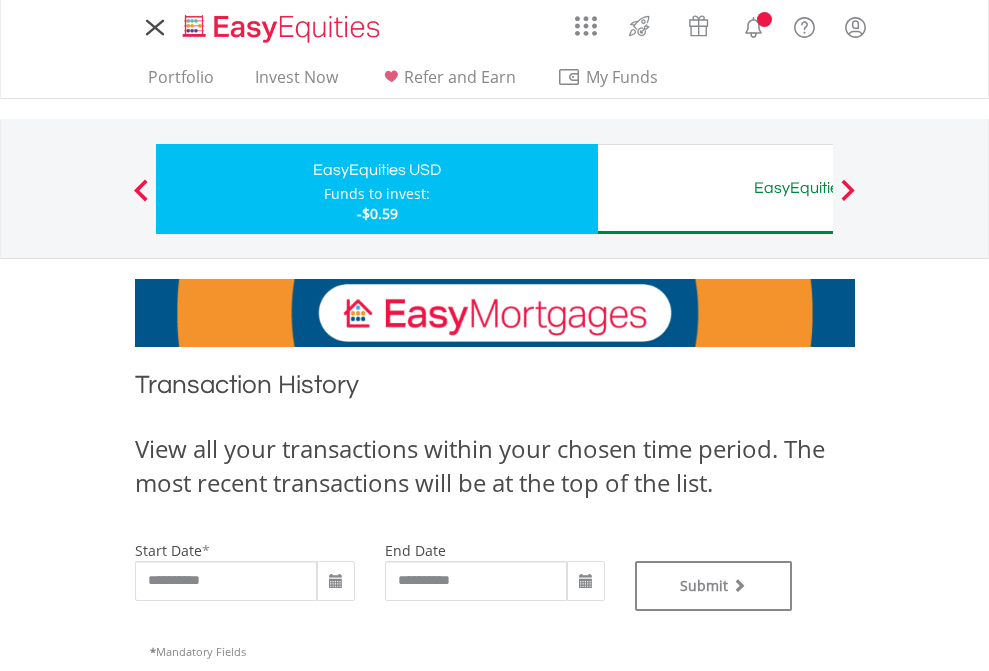 type on "**********" 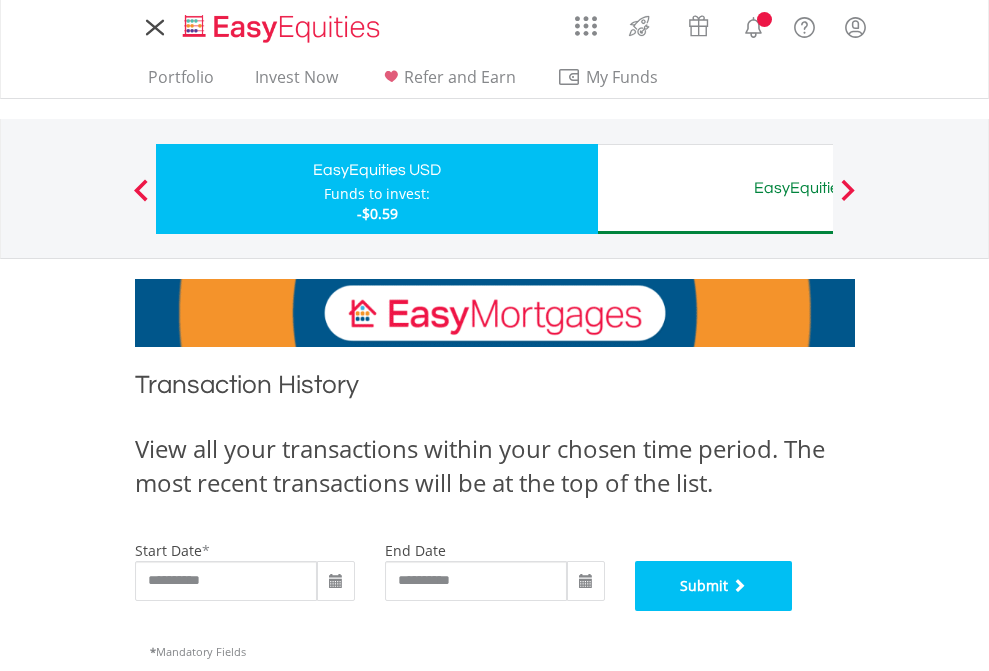 click on "Submit" at bounding box center (714, 586) 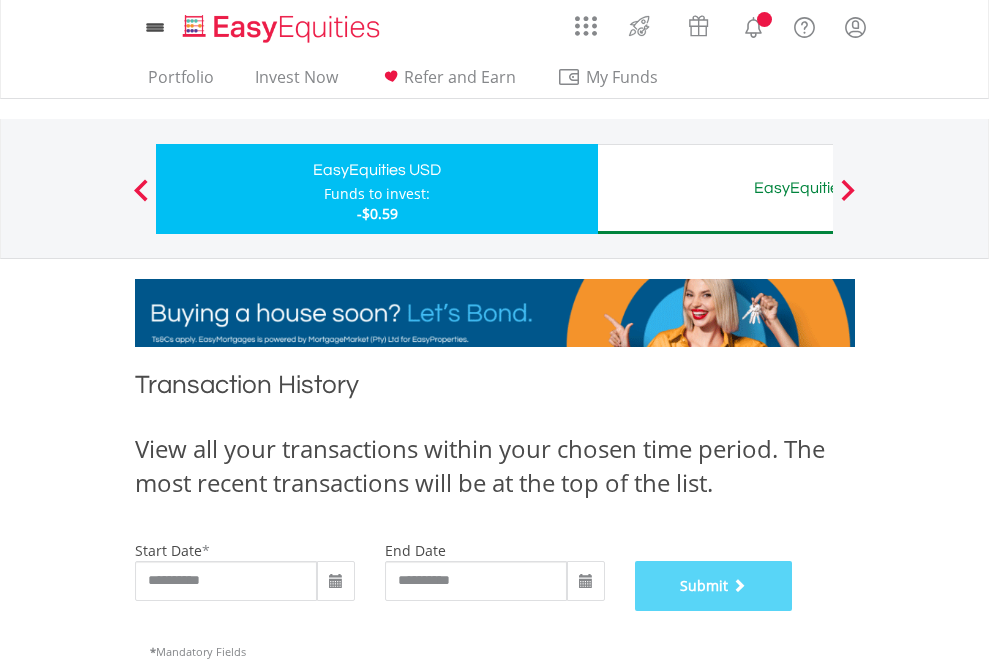 scroll, scrollTop: 811, scrollLeft: 0, axis: vertical 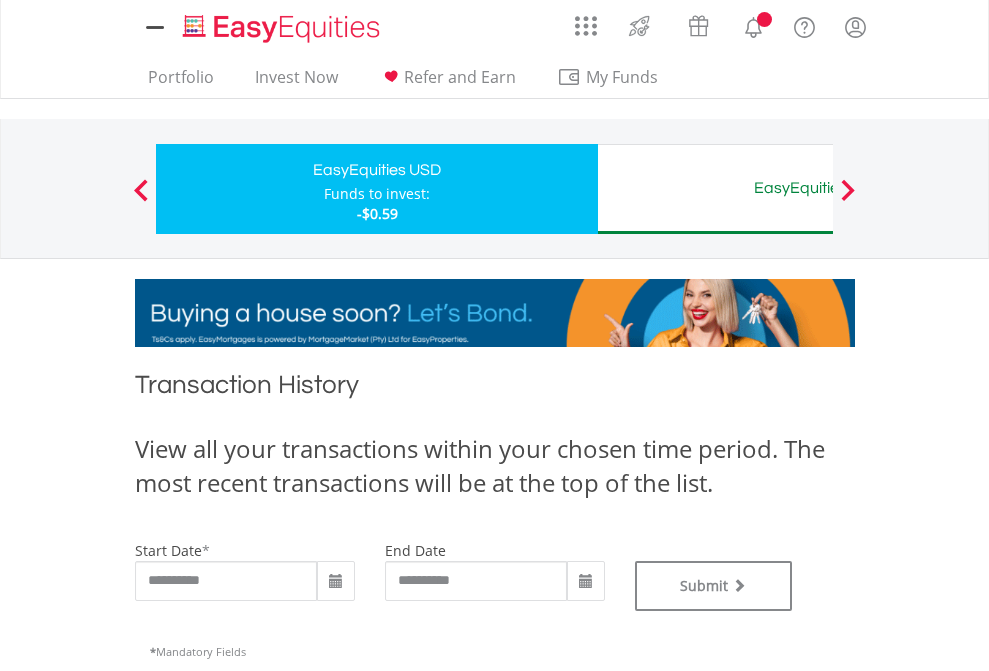 click on "EasyEquities AUD" at bounding box center [818, 188] 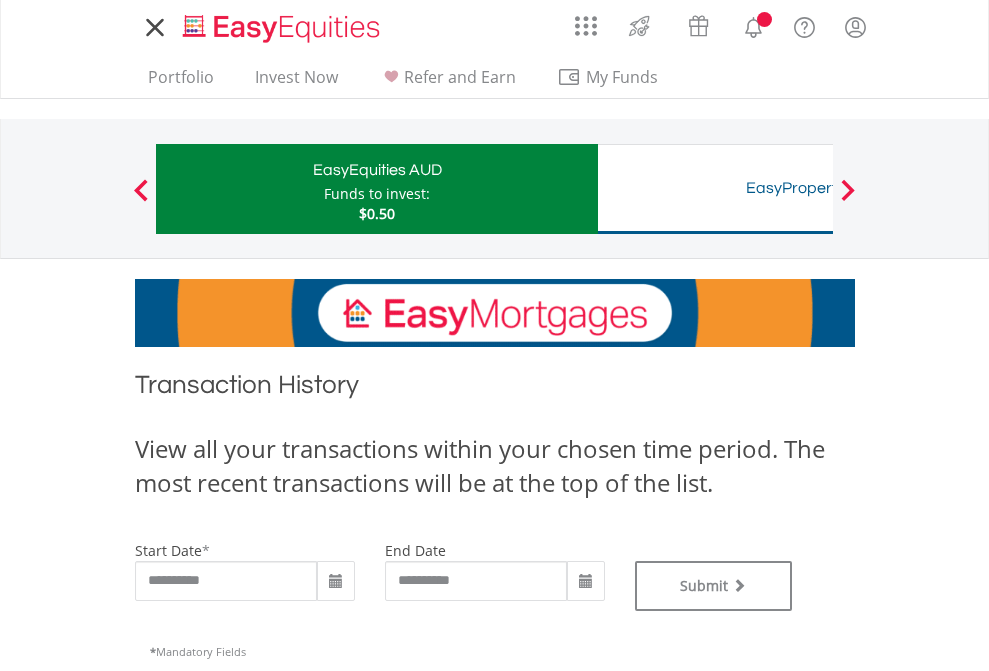 scroll, scrollTop: 0, scrollLeft: 0, axis: both 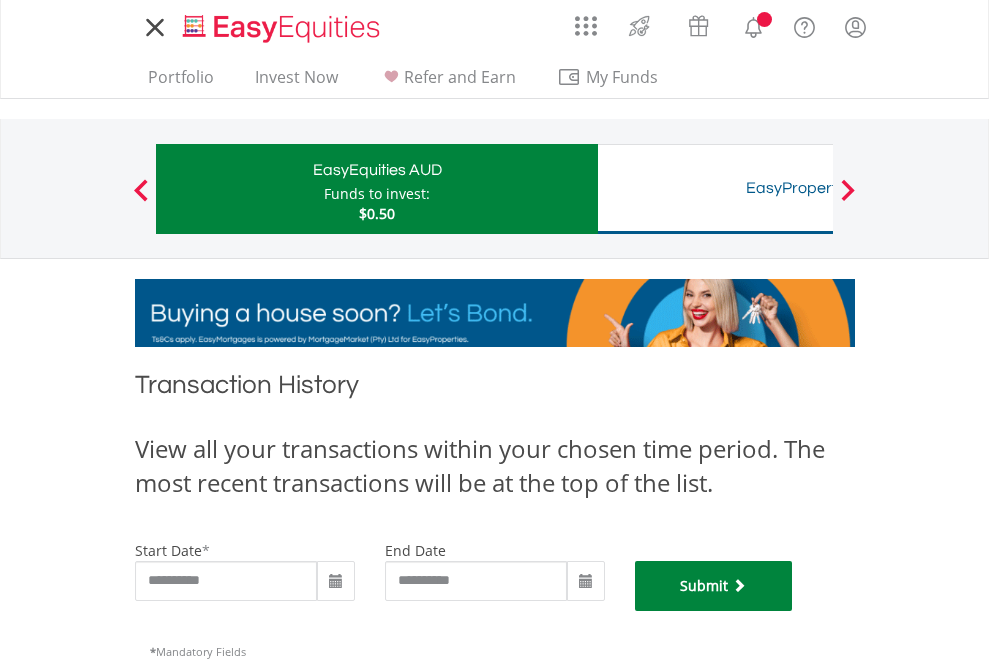 click on "Submit" at bounding box center [714, 586] 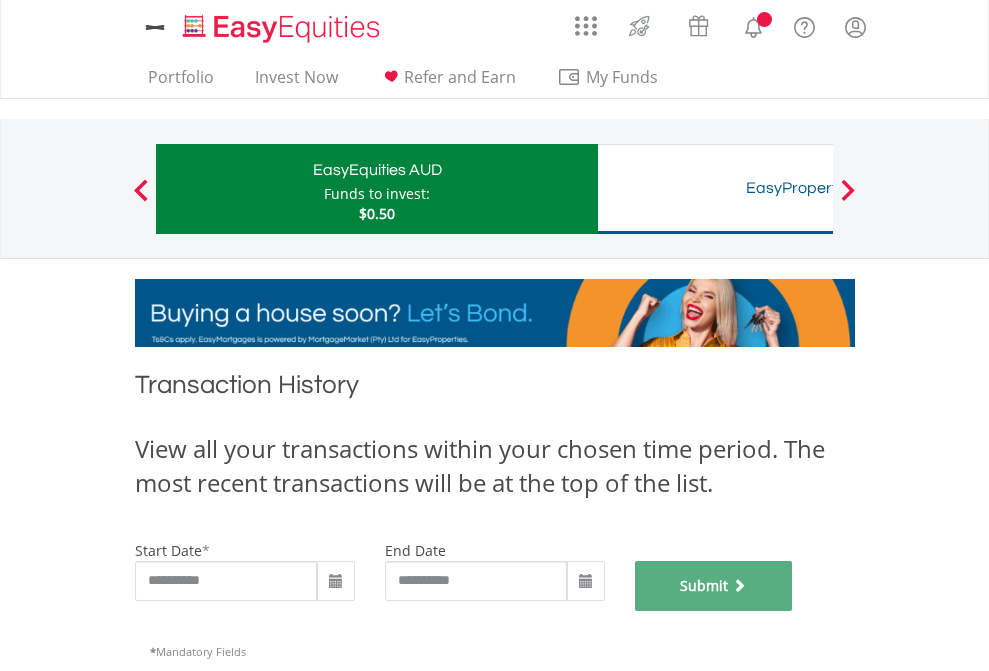 scroll, scrollTop: 811, scrollLeft: 0, axis: vertical 